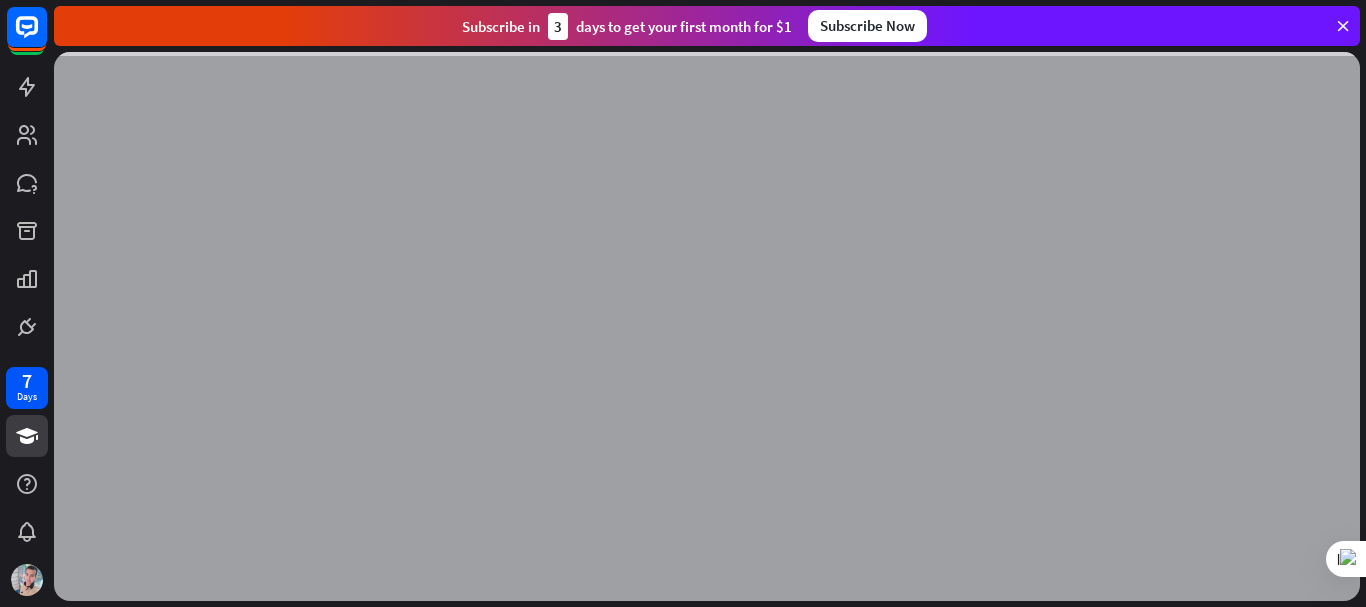 scroll, scrollTop: 0, scrollLeft: 0, axis: both 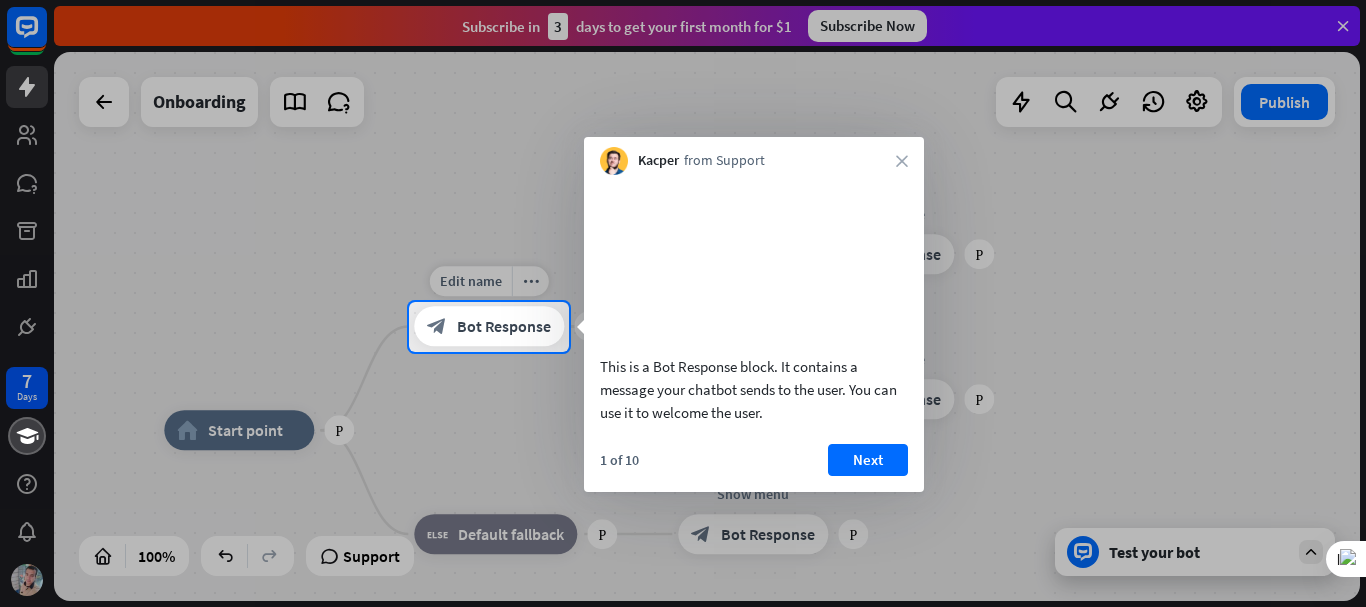 click on "Edit name   more_horiz         Plus   Welcome message   block_bot_response   Bot Response" at bounding box center (489, 327) 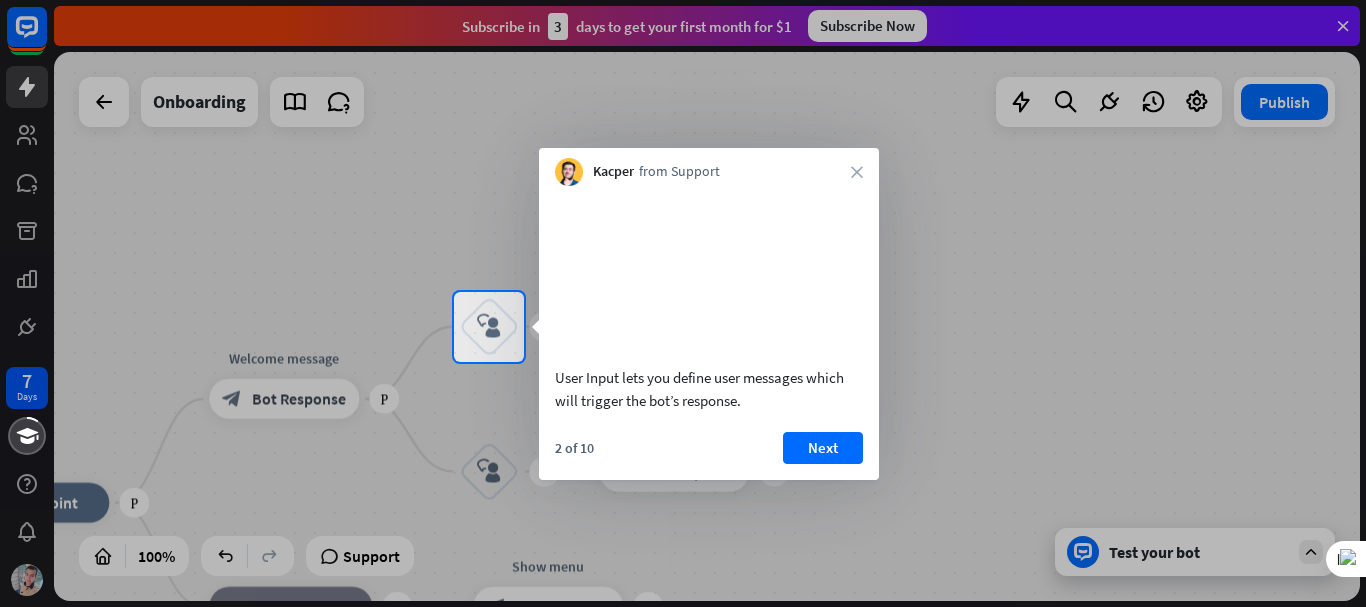 click at bounding box center [709, 273] 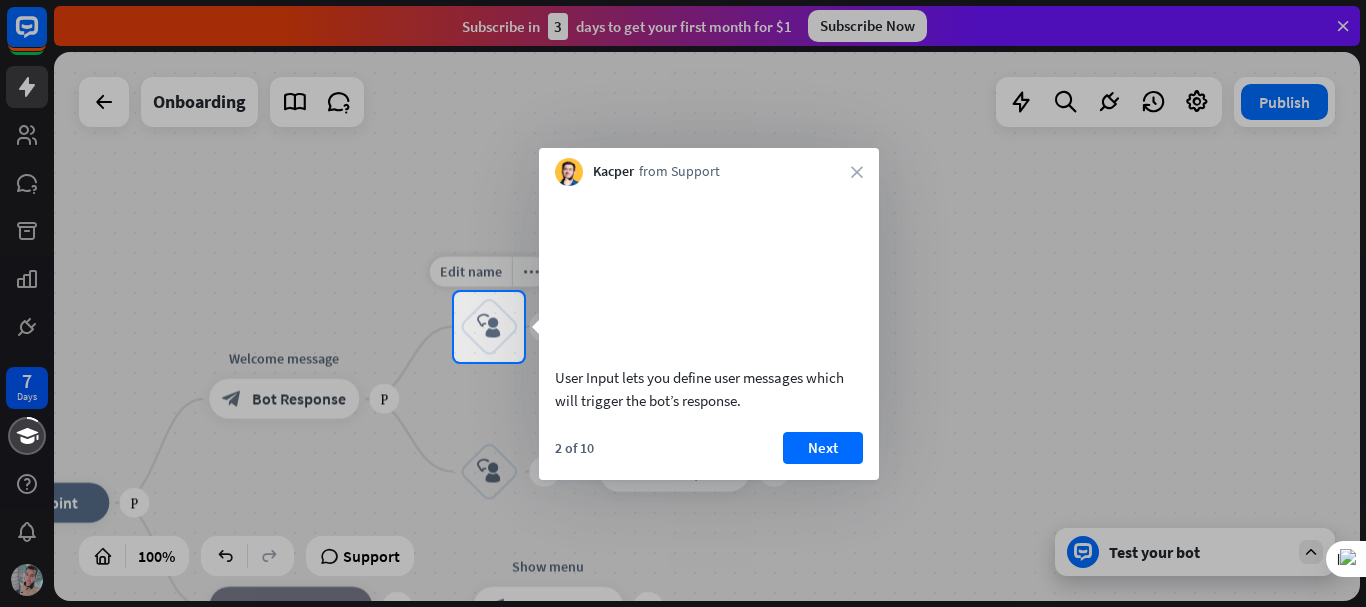 click on "block_user_input" at bounding box center [489, 327] 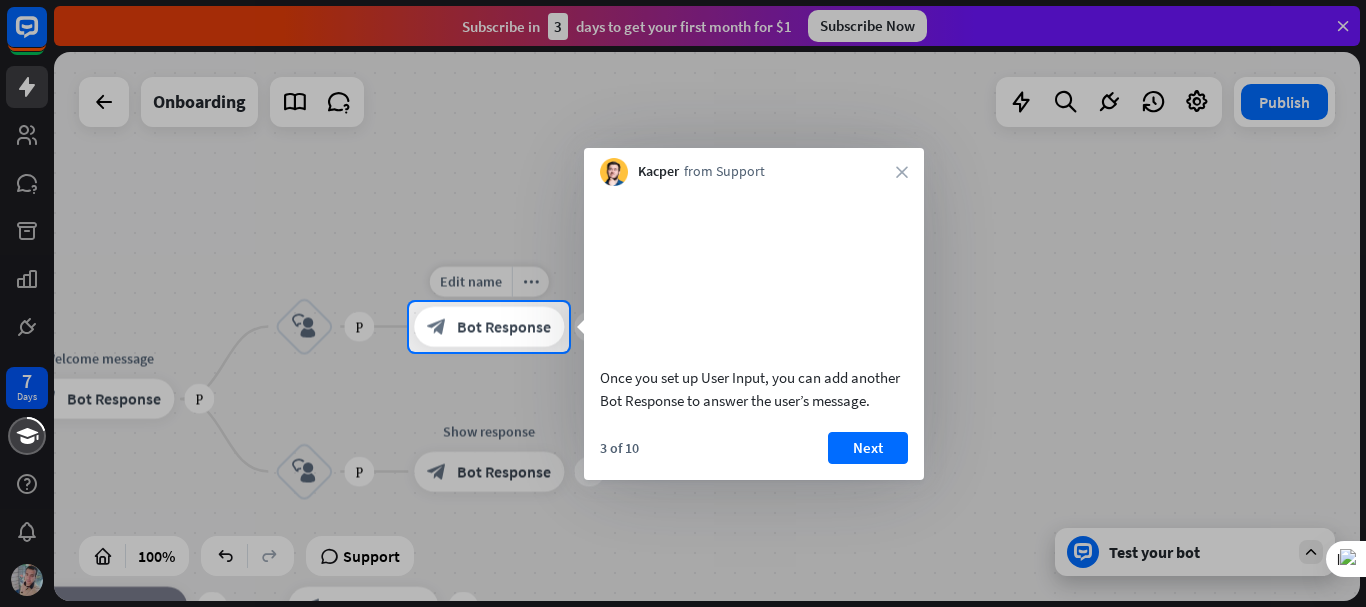 click on "Bot Response" at bounding box center (504, 327) 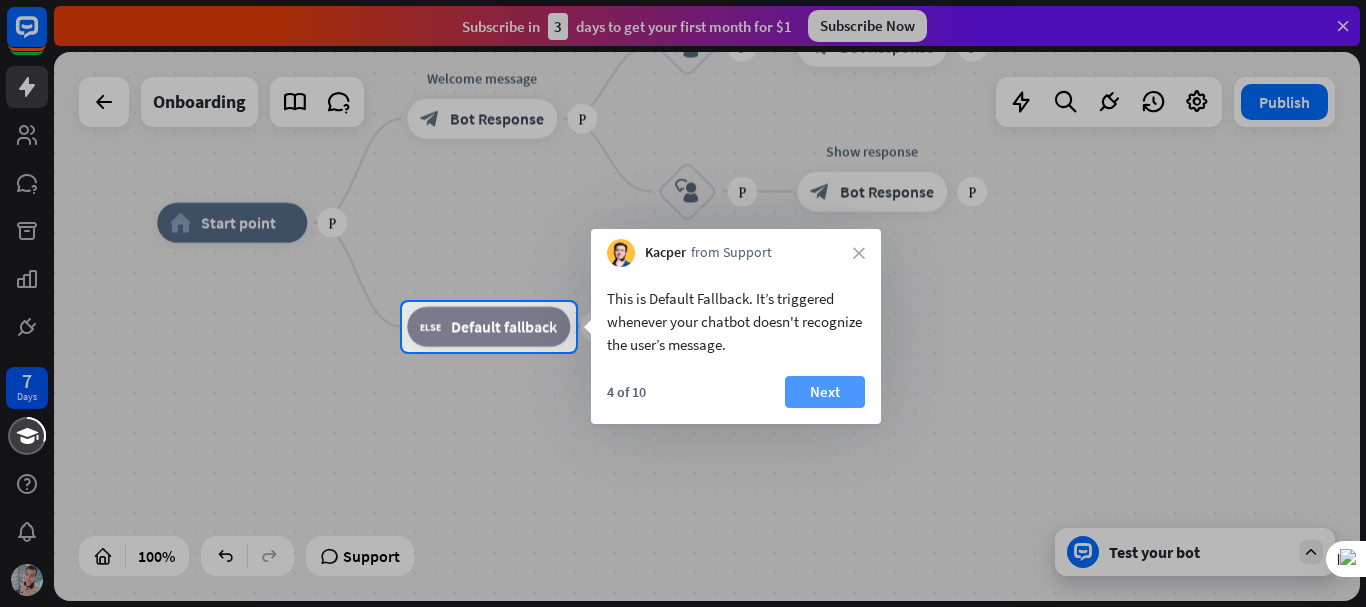 click on "Next" at bounding box center (825, 392) 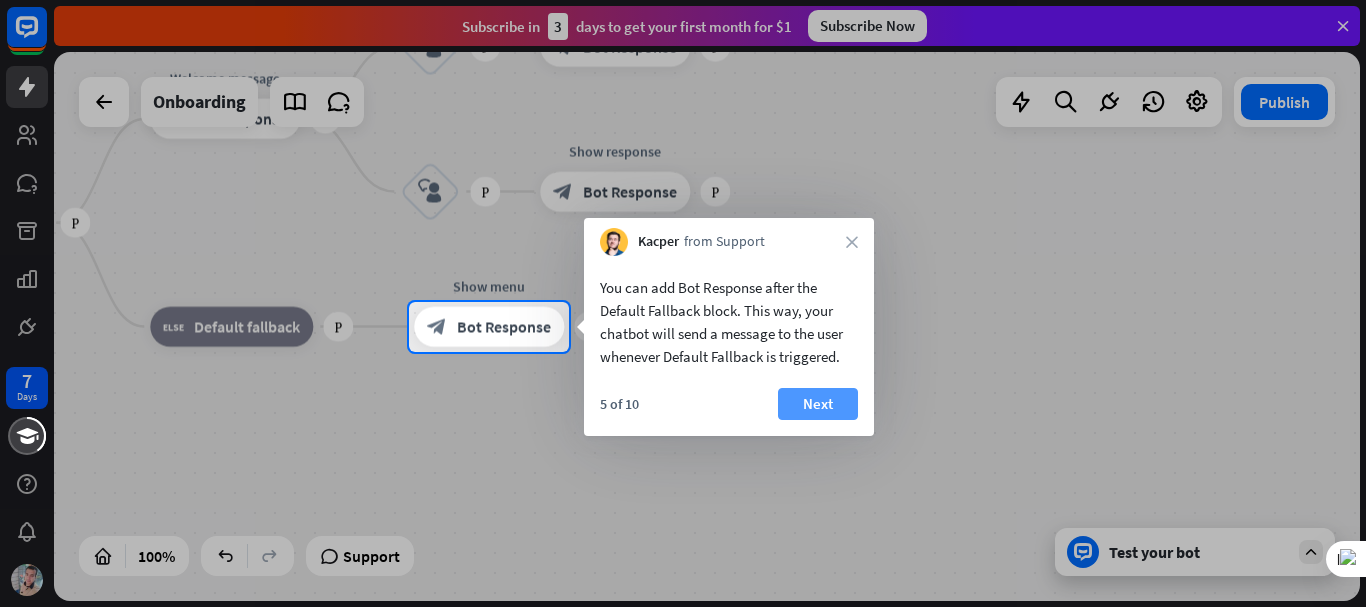 click on "Next" at bounding box center (818, 404) 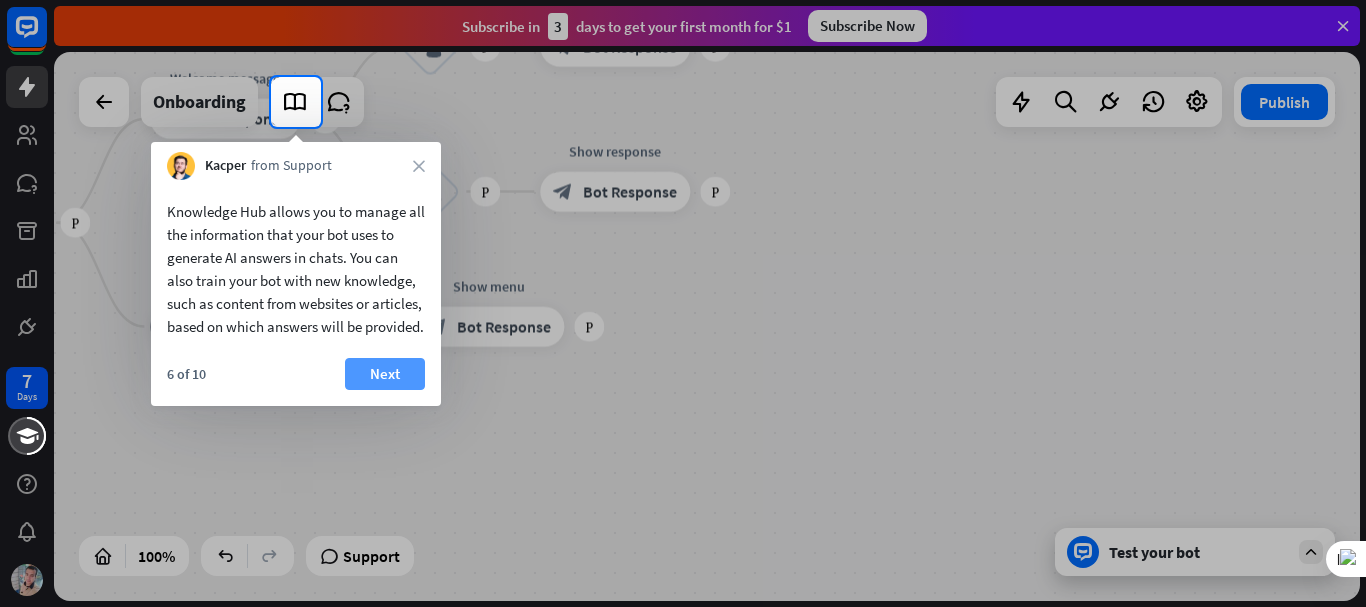 click on "Next" at bounding box center (385, 374) 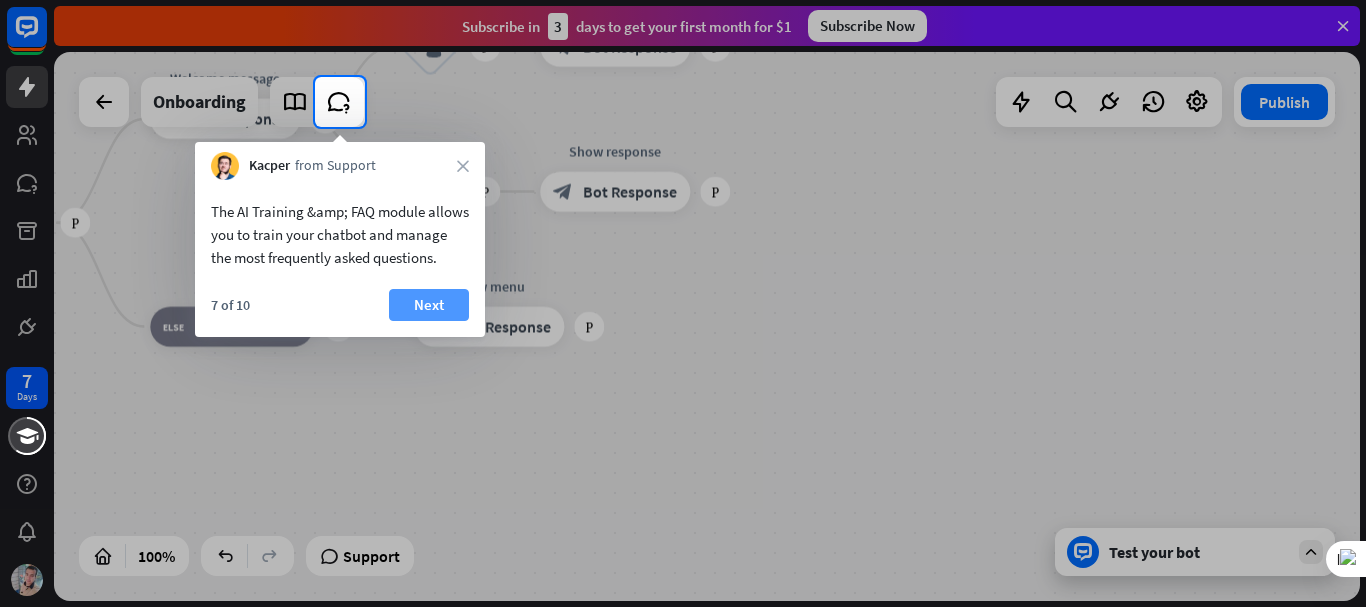 click on "Next" at bounding box center [429, 305] 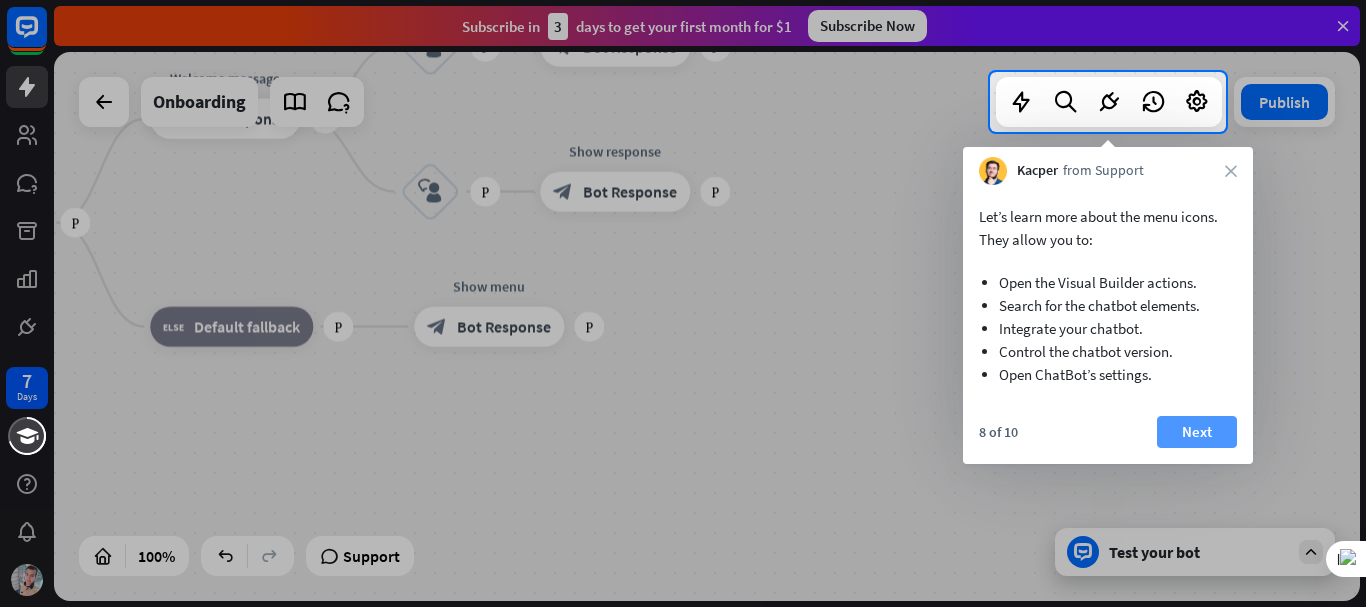 click on "Next" at bounding box center (1197, 432) 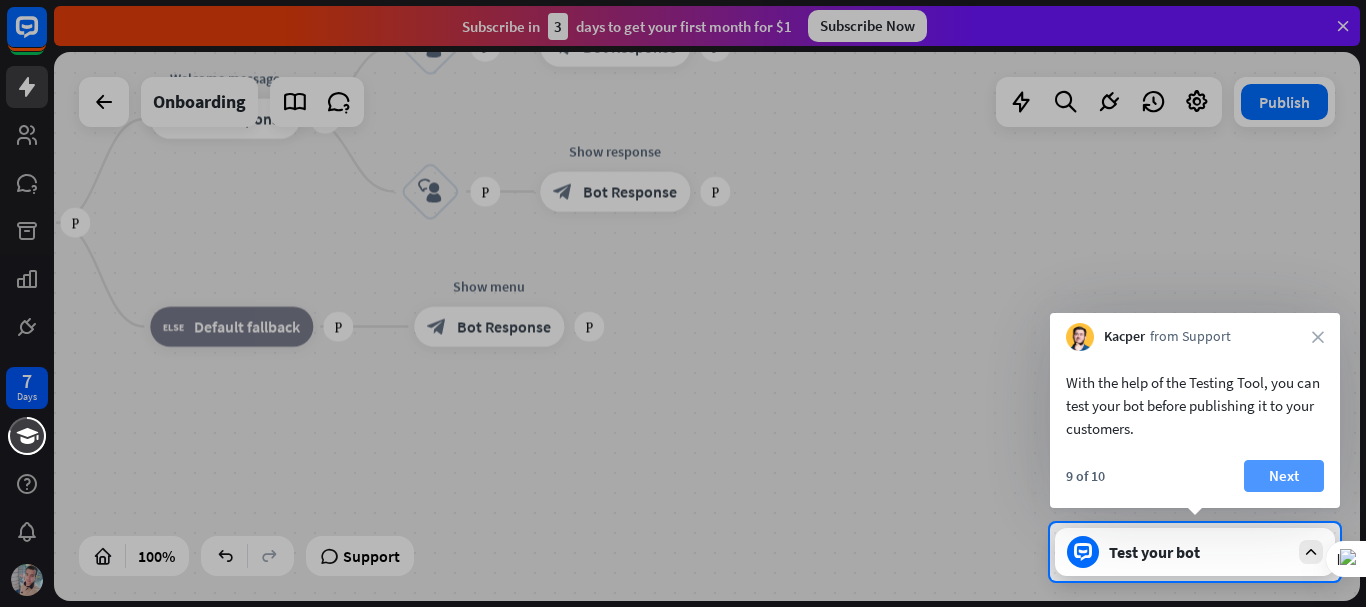 click on "Next" at bounding box center (1284, 476) 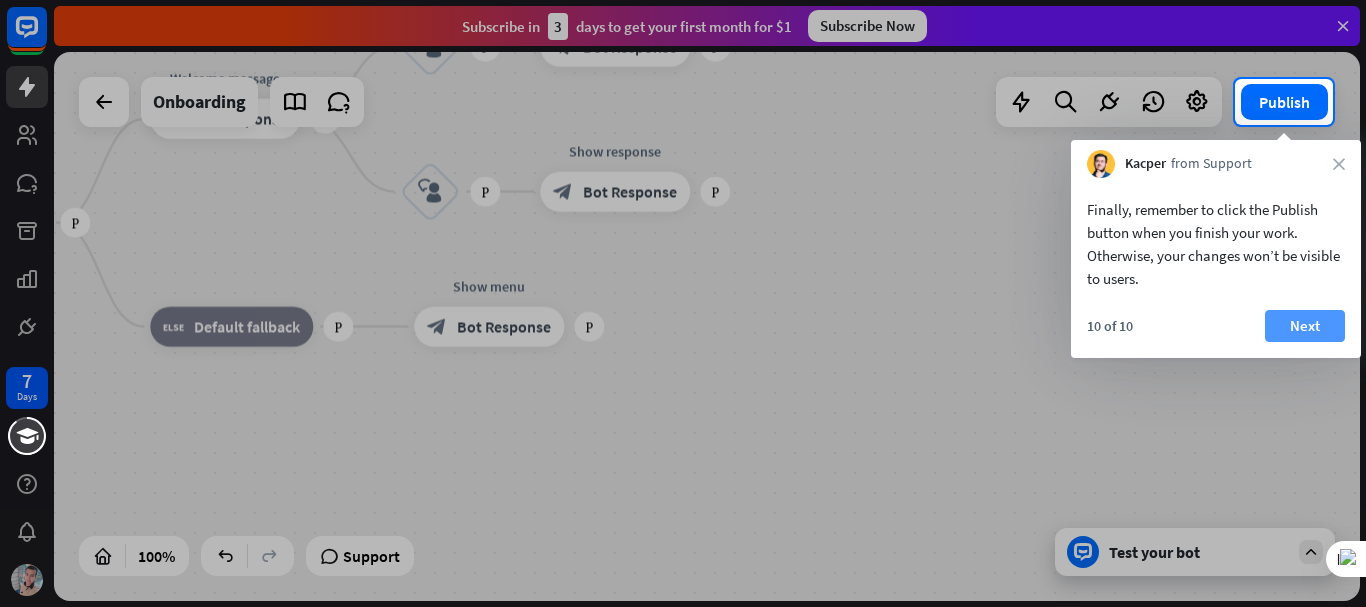 click on "Next" at bounding box center (1305, 326) 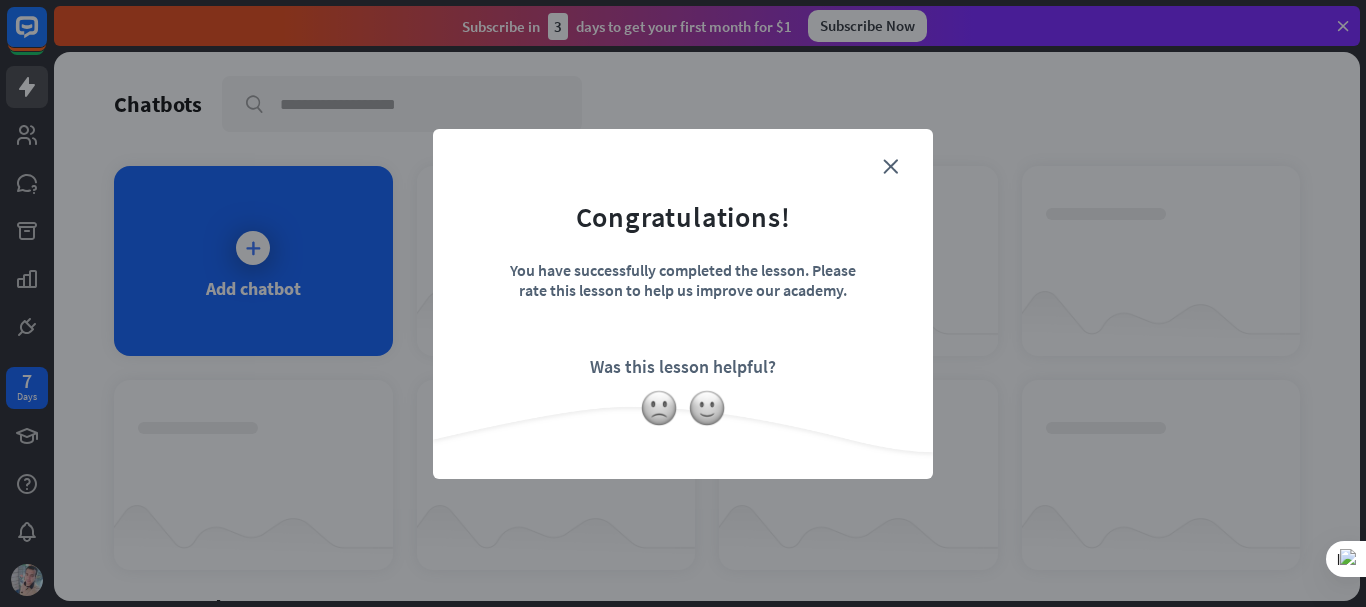 click on "Congratulations!
You have successfully completed the lesson.
Please rate this lesson to help us improve our
academy.
Was this lesson helpful?" at bounding box center (683, 273) 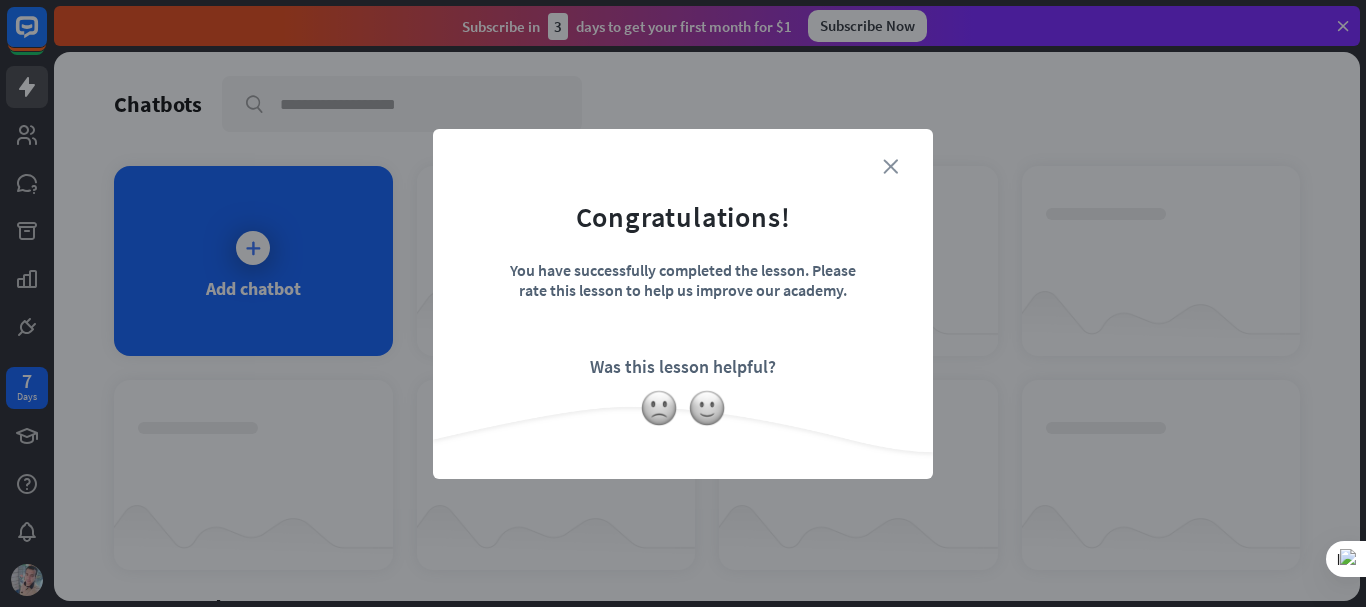 click on "close" at bounding box center [890, 166] 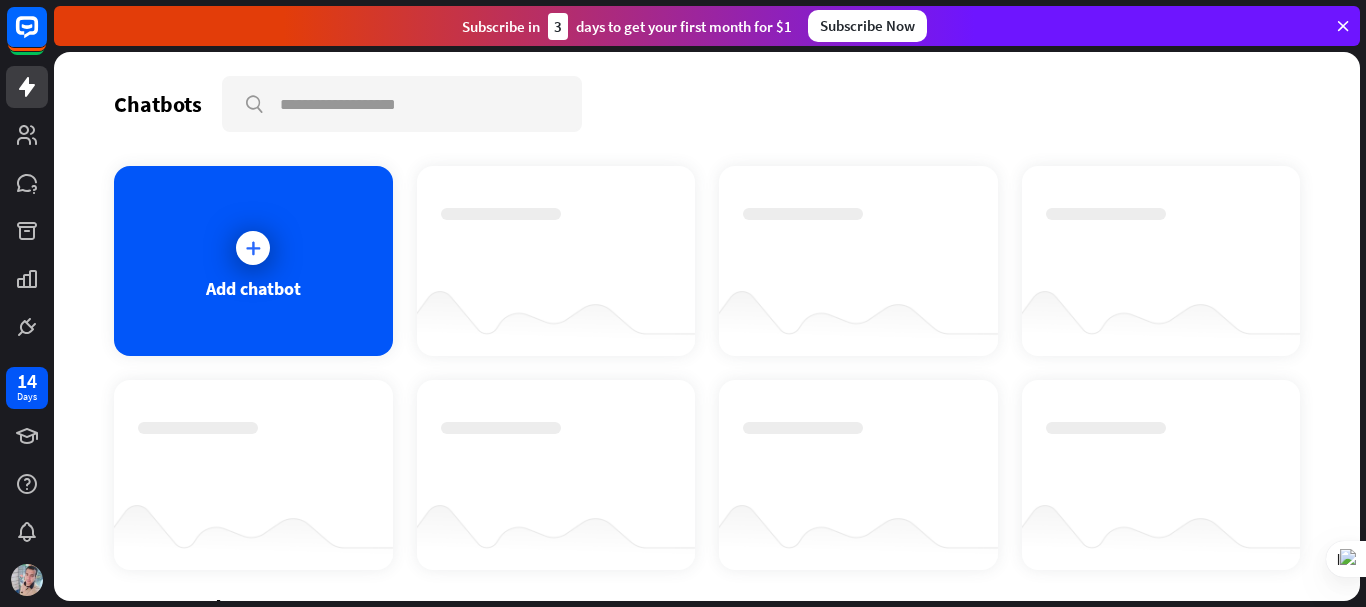 drag, startPoint x: 525, startPoint y: 27, endPoint x: 789, endPoint y: 36, distance: 264.15335 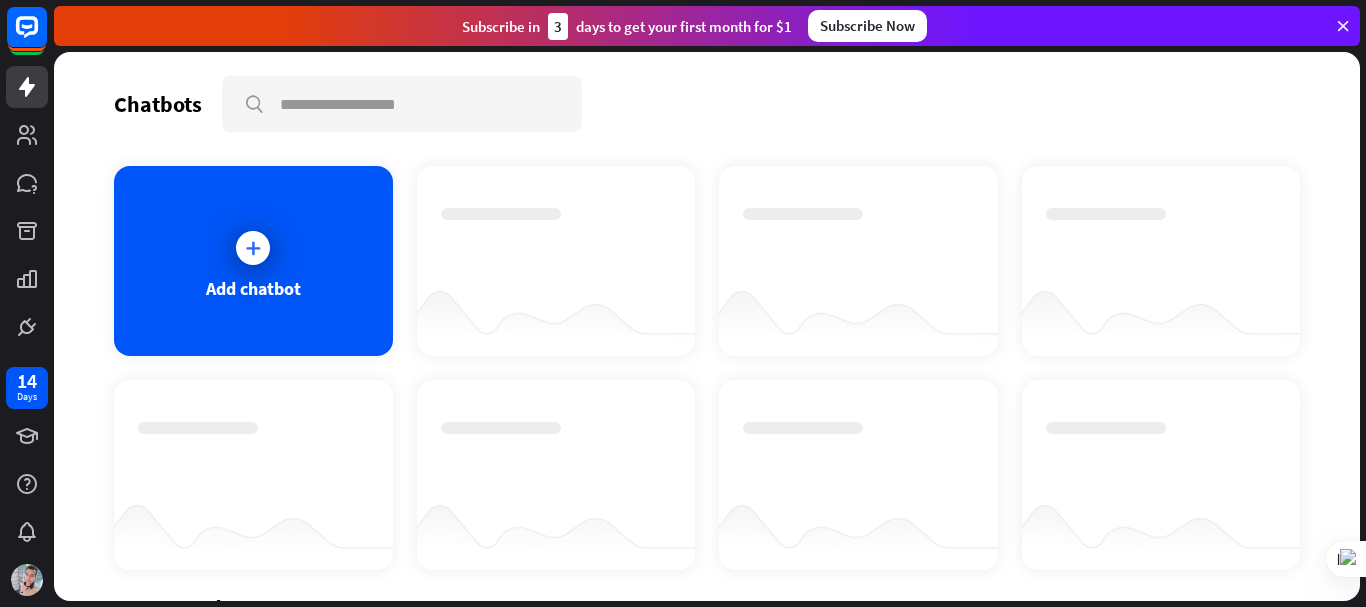 click on "Subscribe [DATE]
to get your first month for $1" at bounding box center [627, 26] 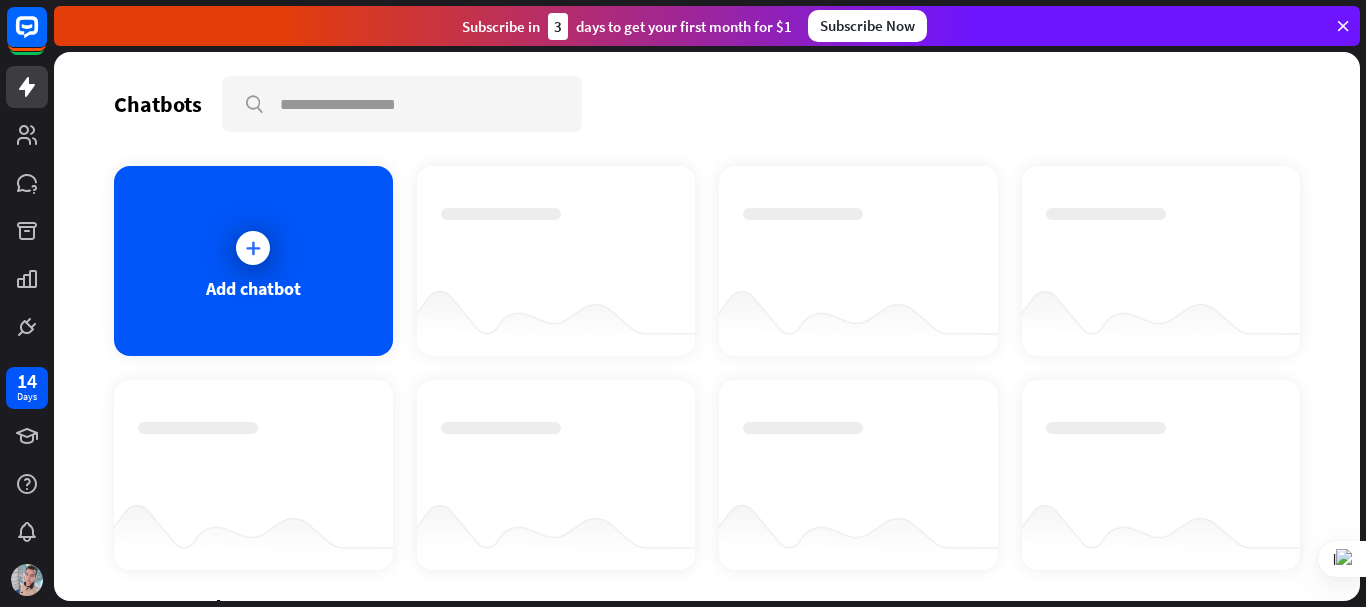 click on "Chatbots   search" at bounding box center (707, 104) 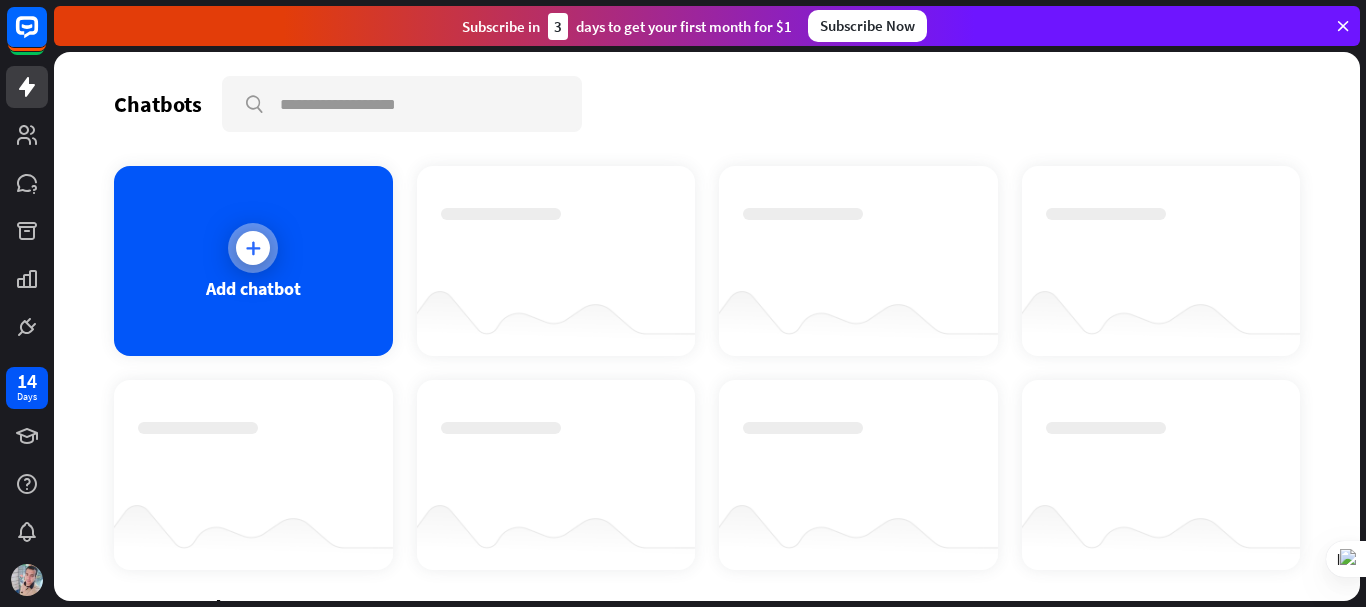 click at bounding box center [253, 248] 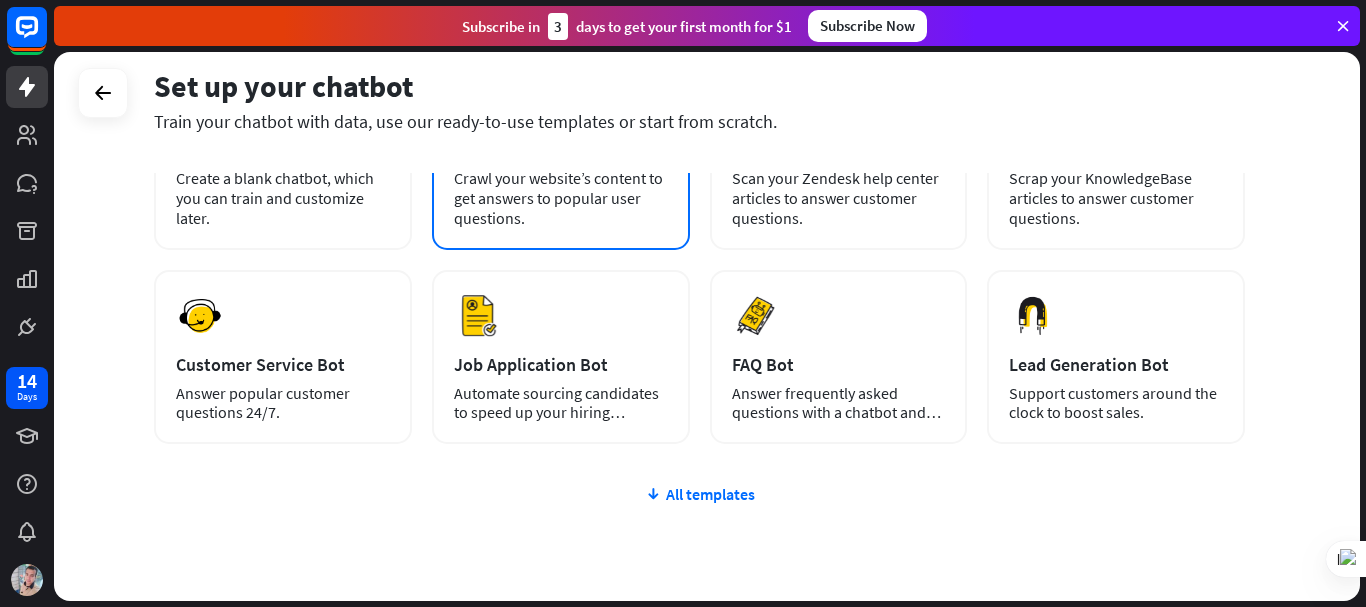 scroll, scrollTop: 200, scrollLeft: 0, axis: vertical 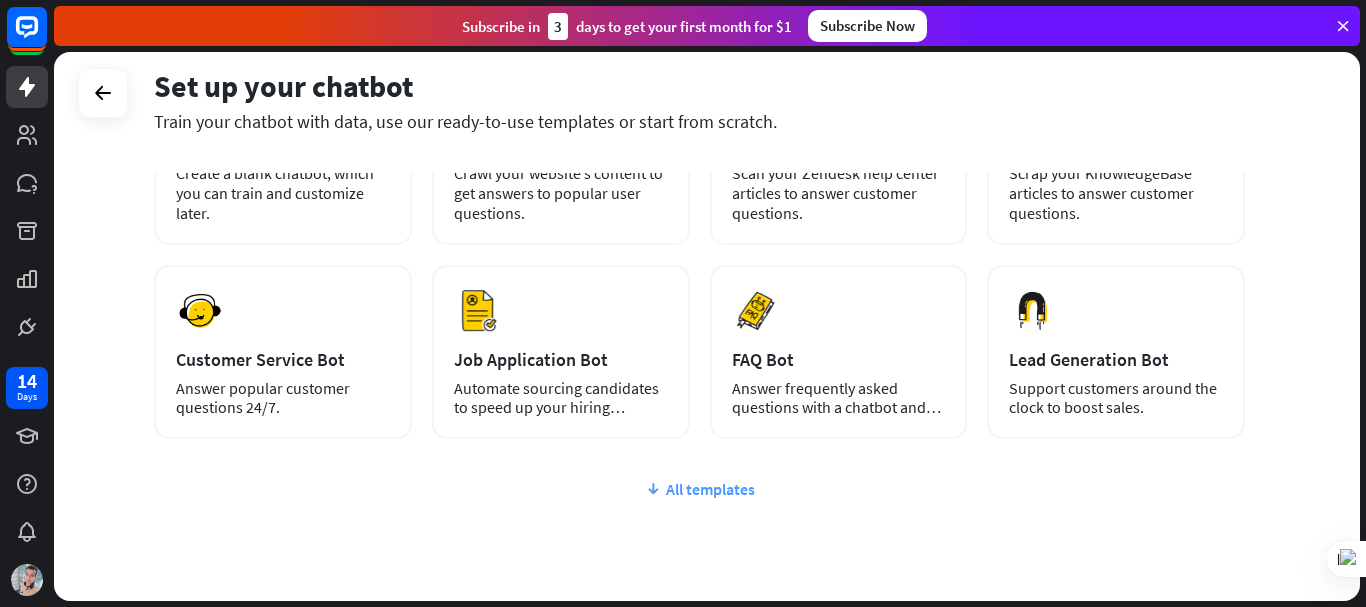 click on "All templates" at bounding box center [699, 489] 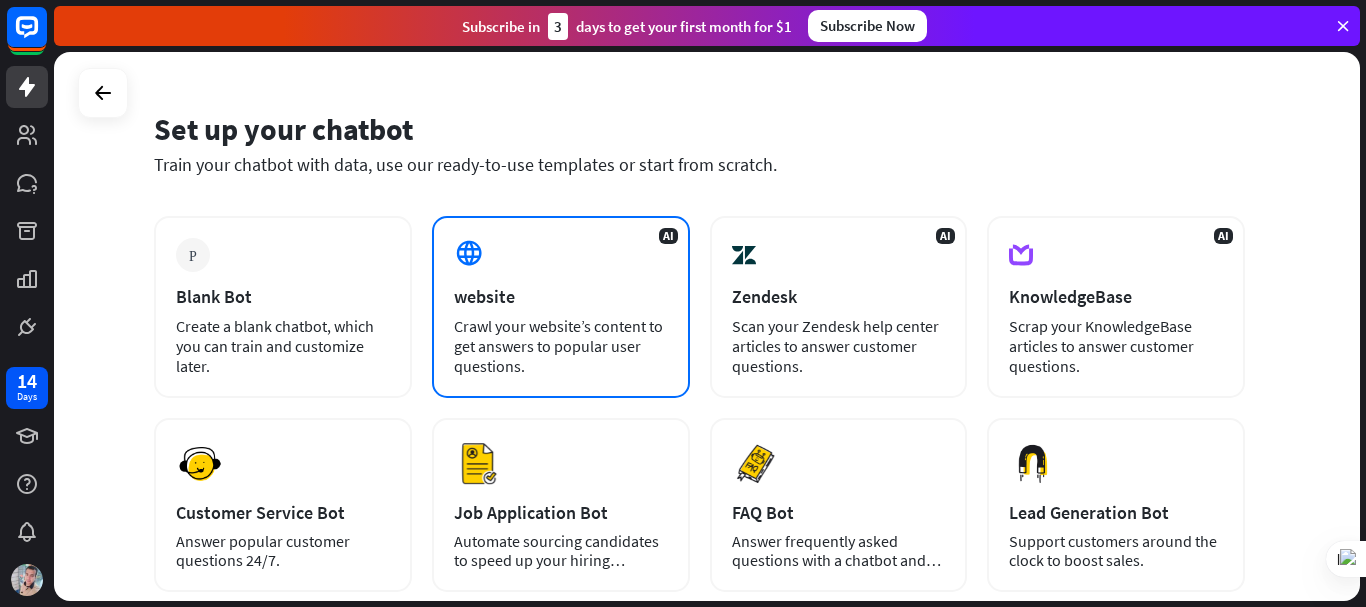 scroll, scrollTop: 0, scrollLeft: 0, axis: both 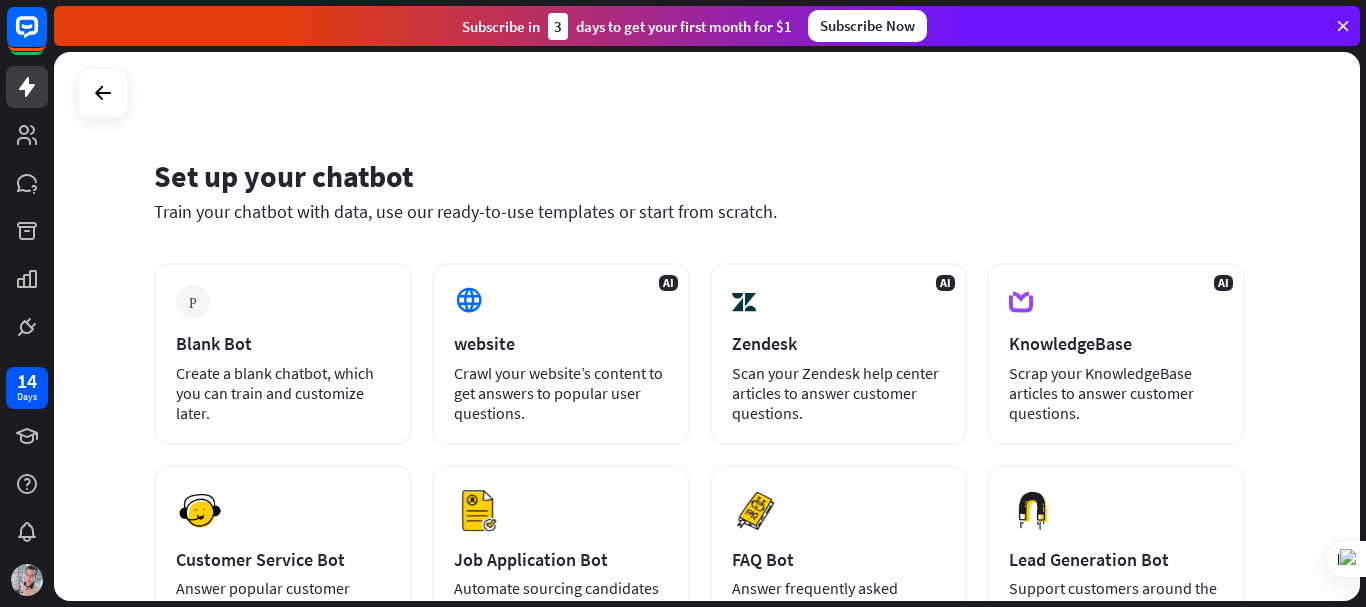 drag, startPoint x: 317, startPoint y: 180, endPoint x: 429, endPoint y: 184, distance: 112.0714 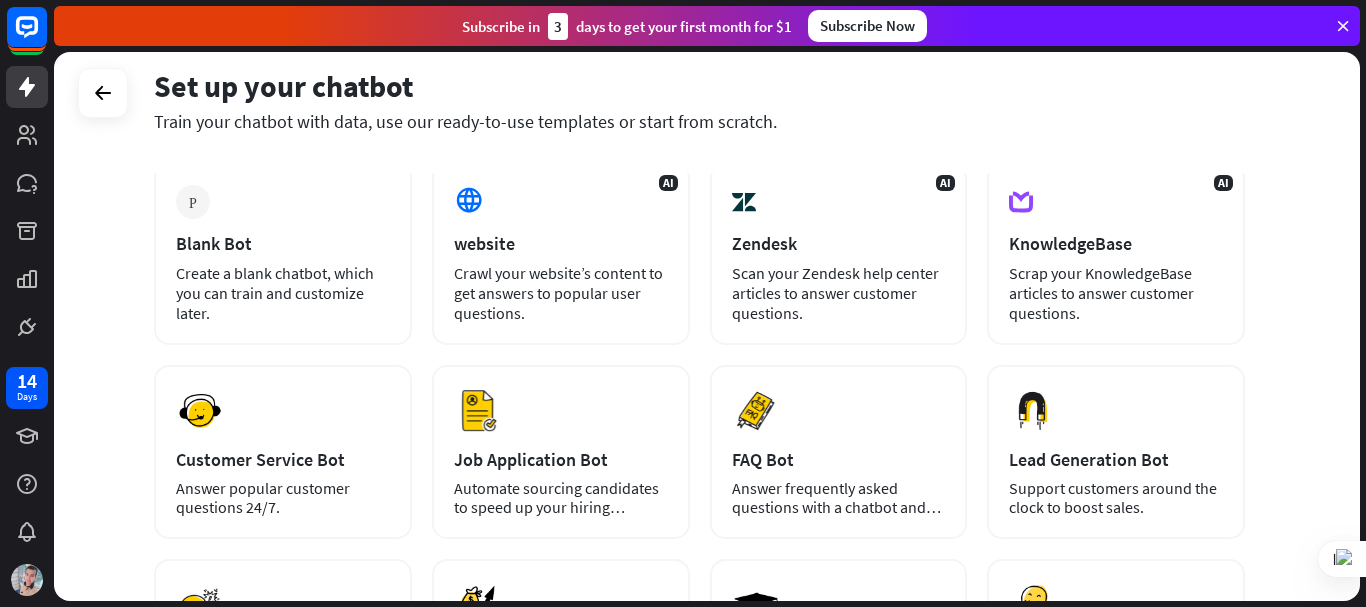scroll, scrollTop: 133, scrollLeft: 0, axis: vertical 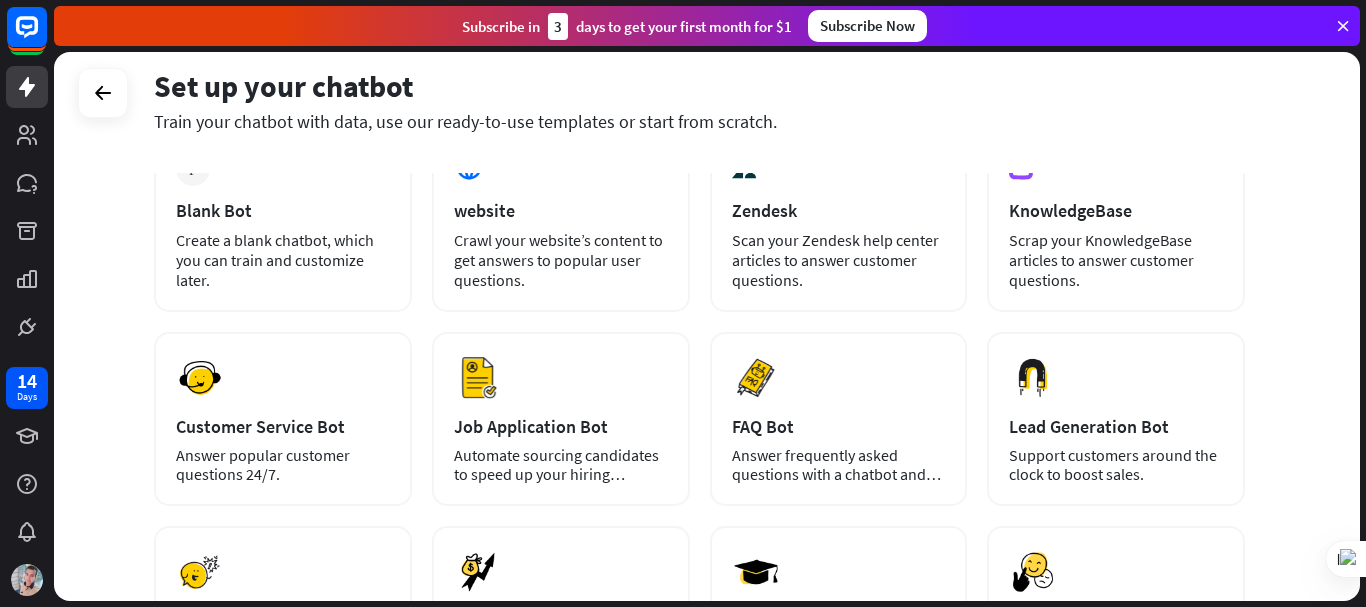 click on "Set up your chatbot
Train your chatbot with data, use our ready-to-use
templates or start from scratch." at bounding box center (699, 112) 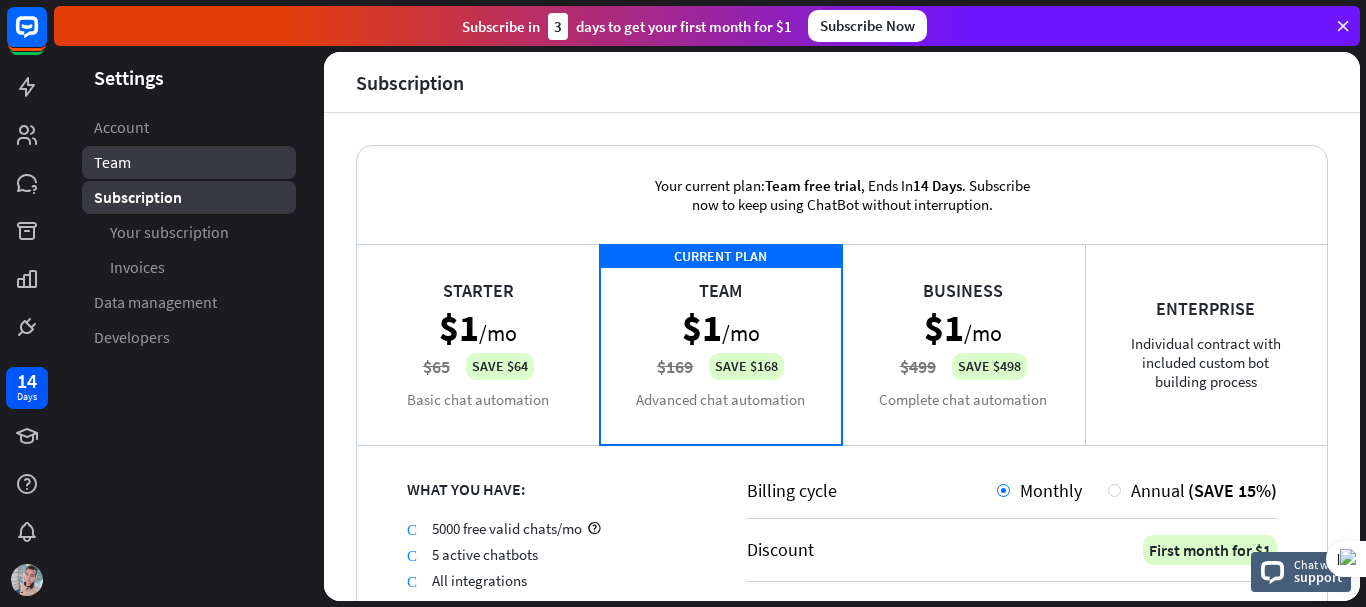 click on "Team" at bounding box center [112, 162] 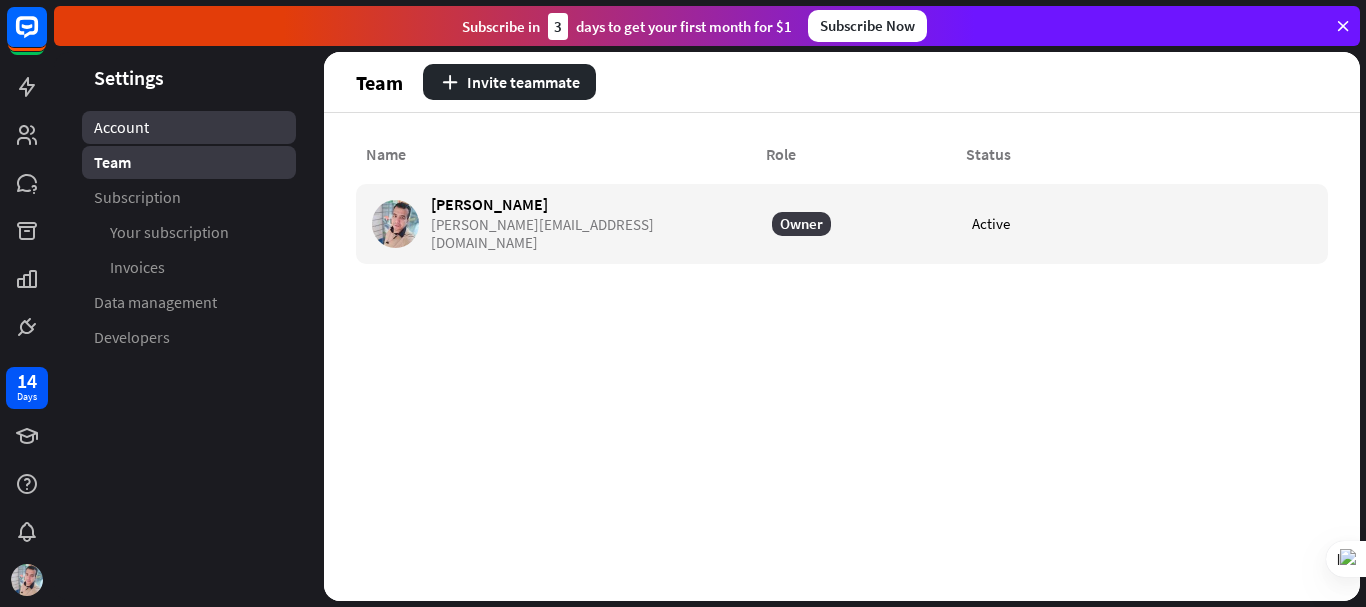 click on "Account
Team
Subscription
Your subscription
Invoices
Data management
Developers" at bounding box center (189, 232) 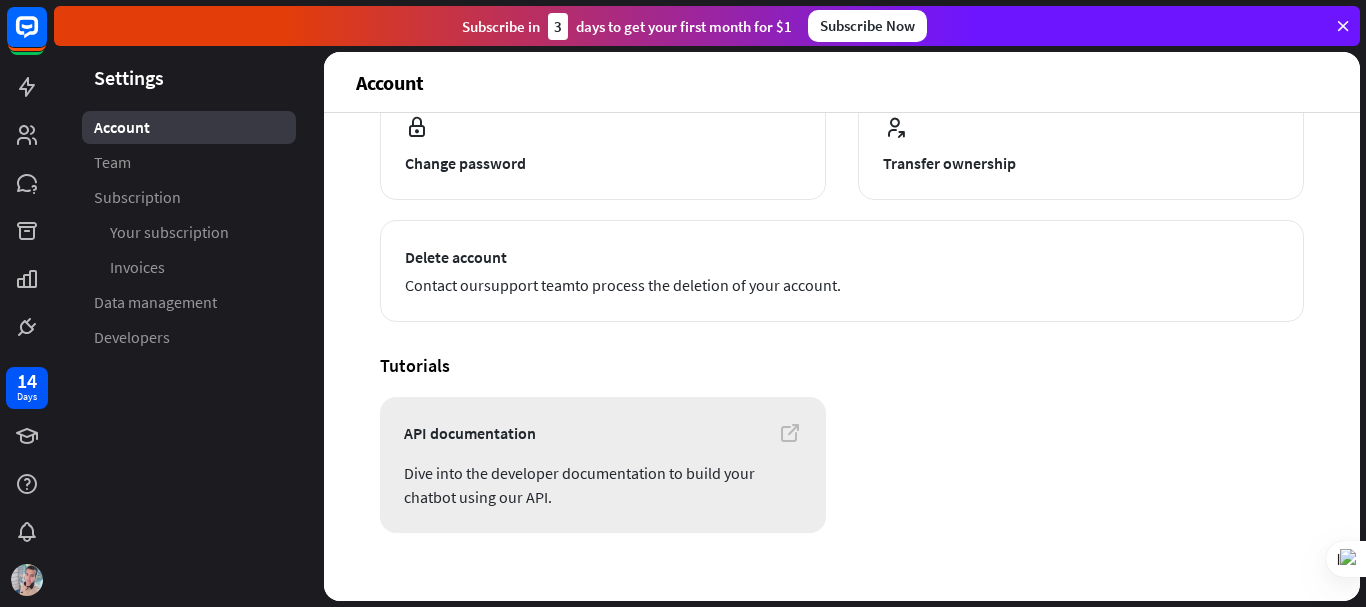 scroll, scrollTop: 280, scrollLeft: 0, axis: vertical 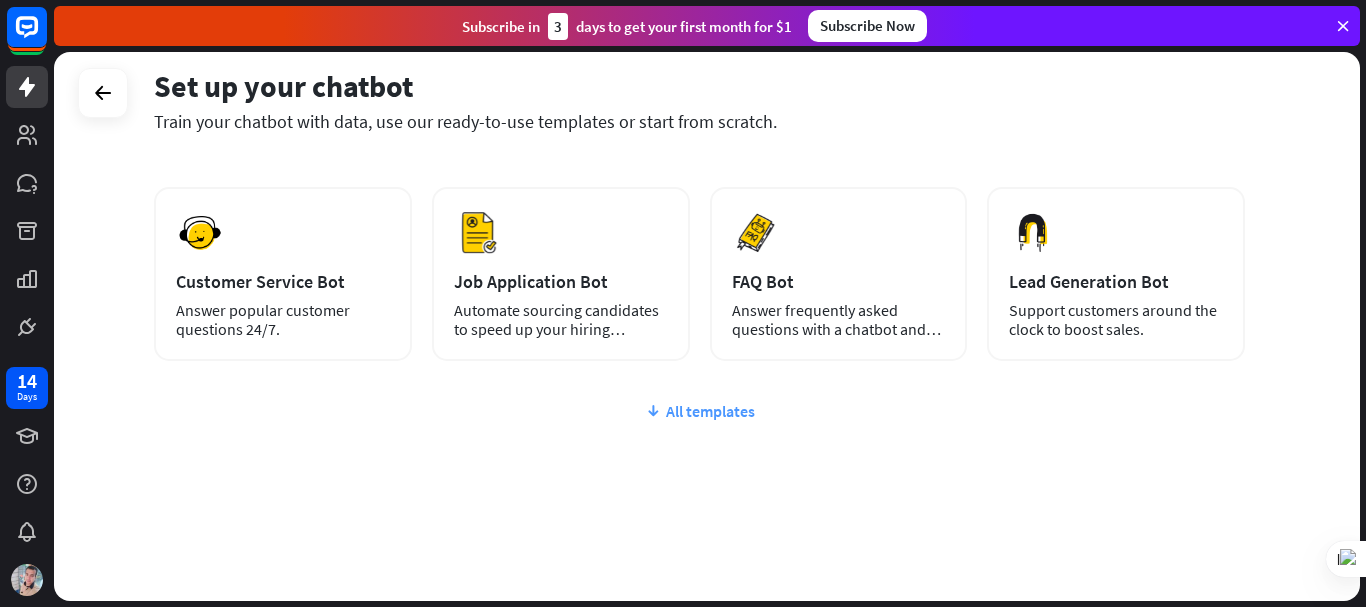 click on "All templates" at bounding box center [699, 411] 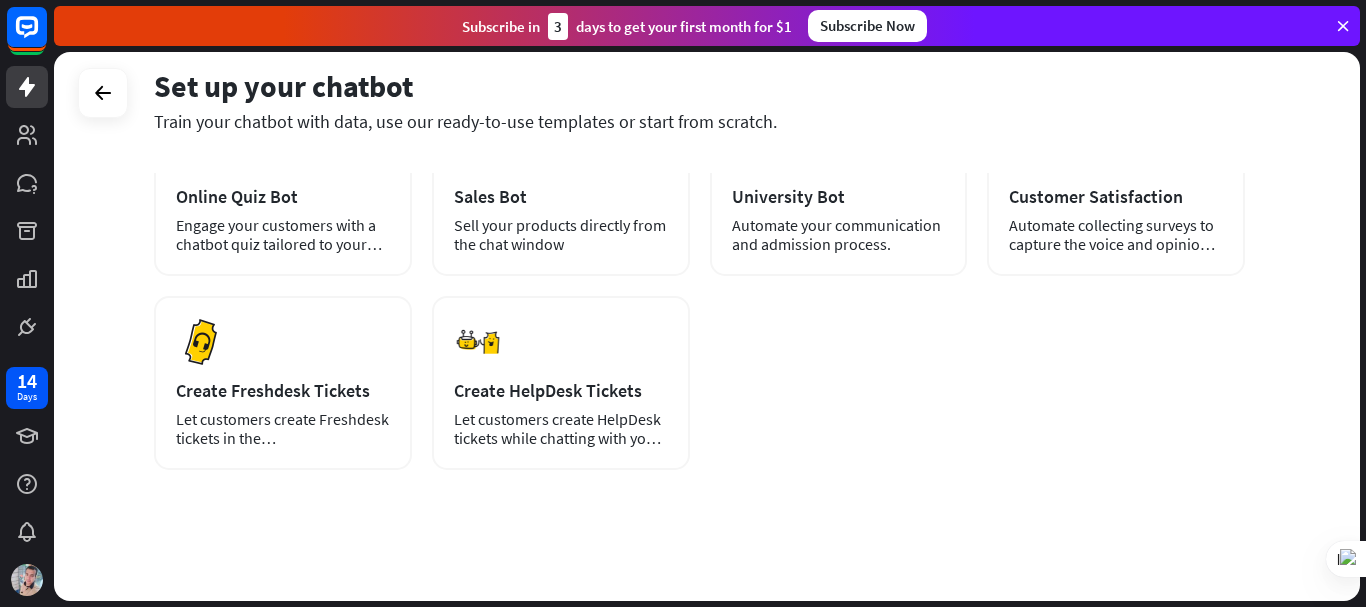scroll, scrollTop: 566, scrollLeft: 0, axis: vertical 